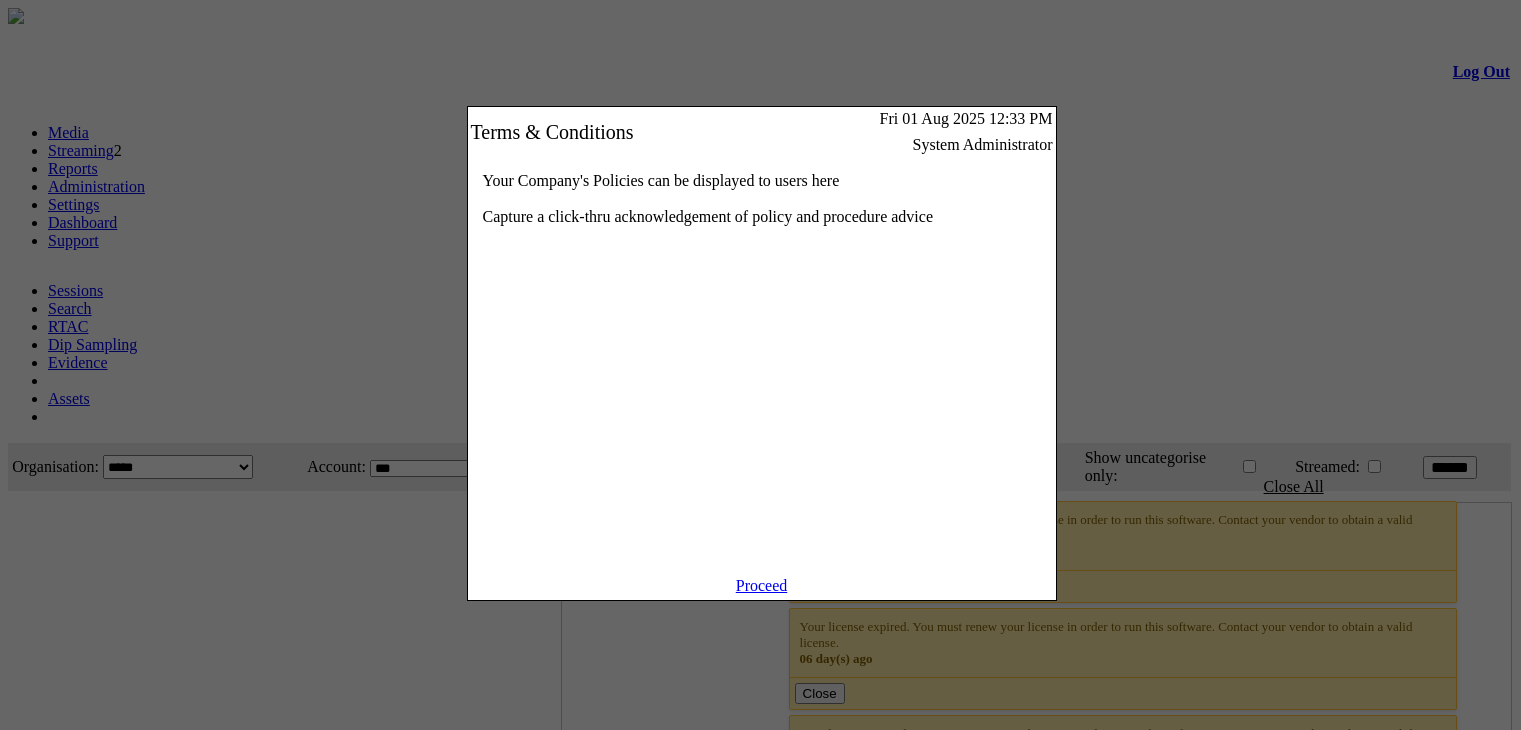 scroll, scrollTop: 0, scrollLeft: 0, axis: both 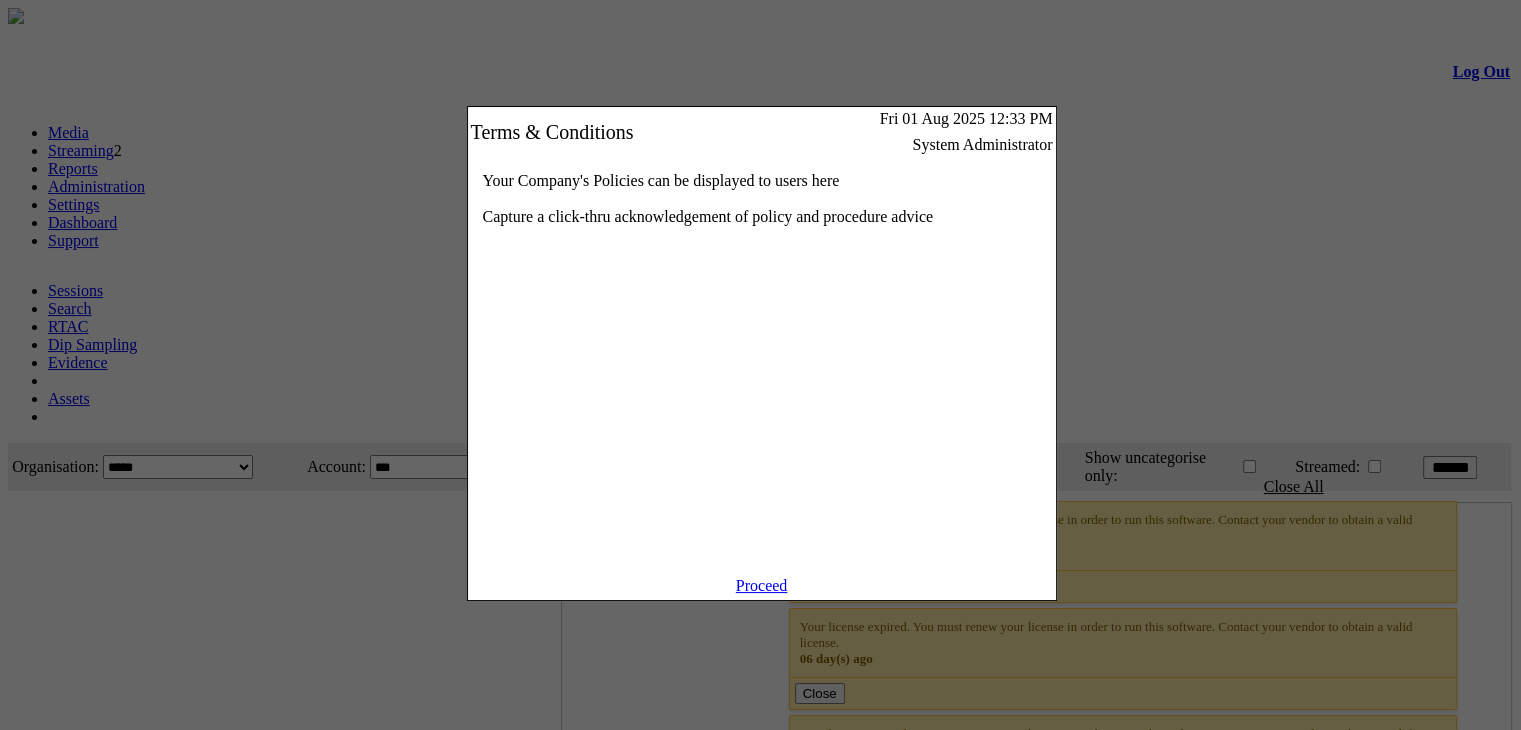 click on "Proceed" at bounding box center [762, 585] 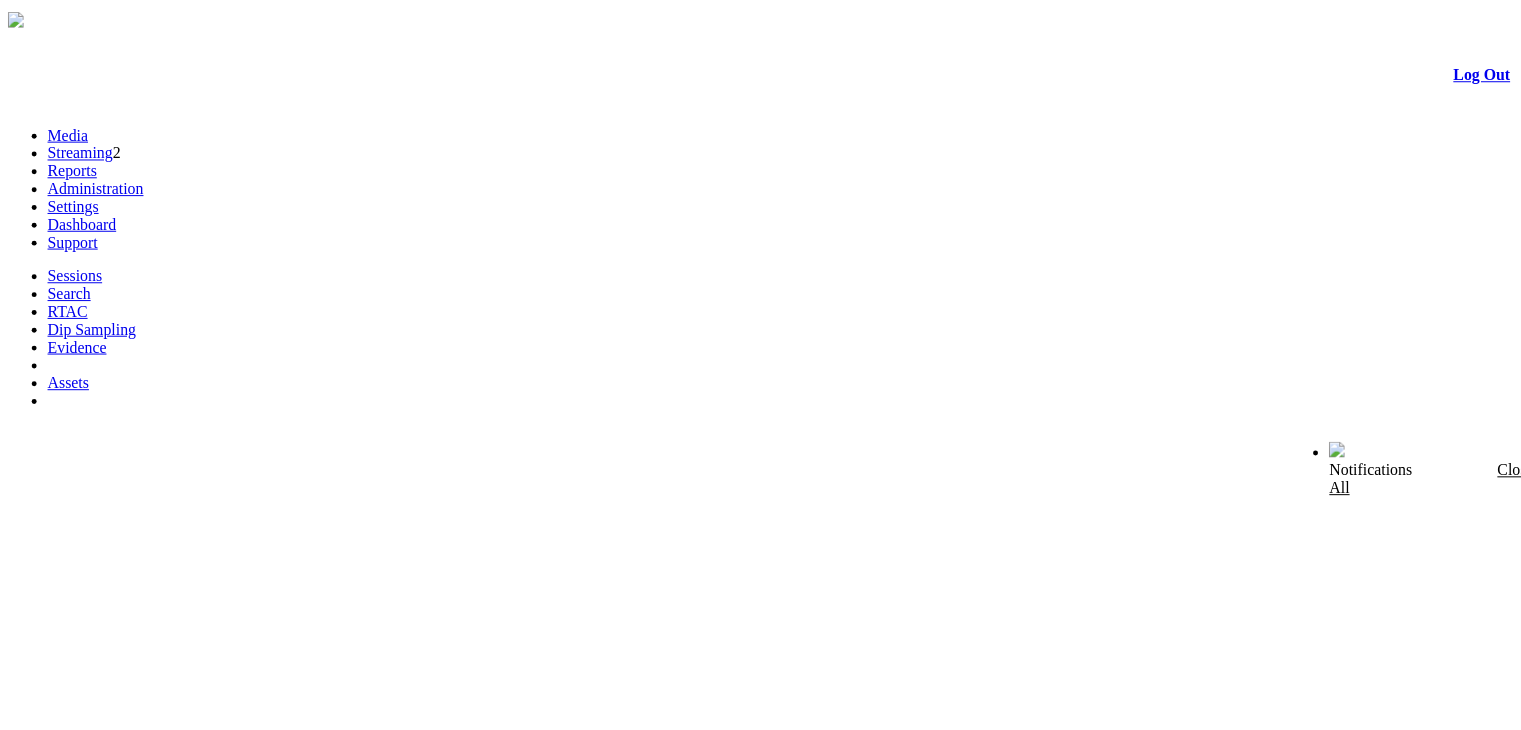 scroll, scrollTop: 0, scrollLeft: 0, axis: both 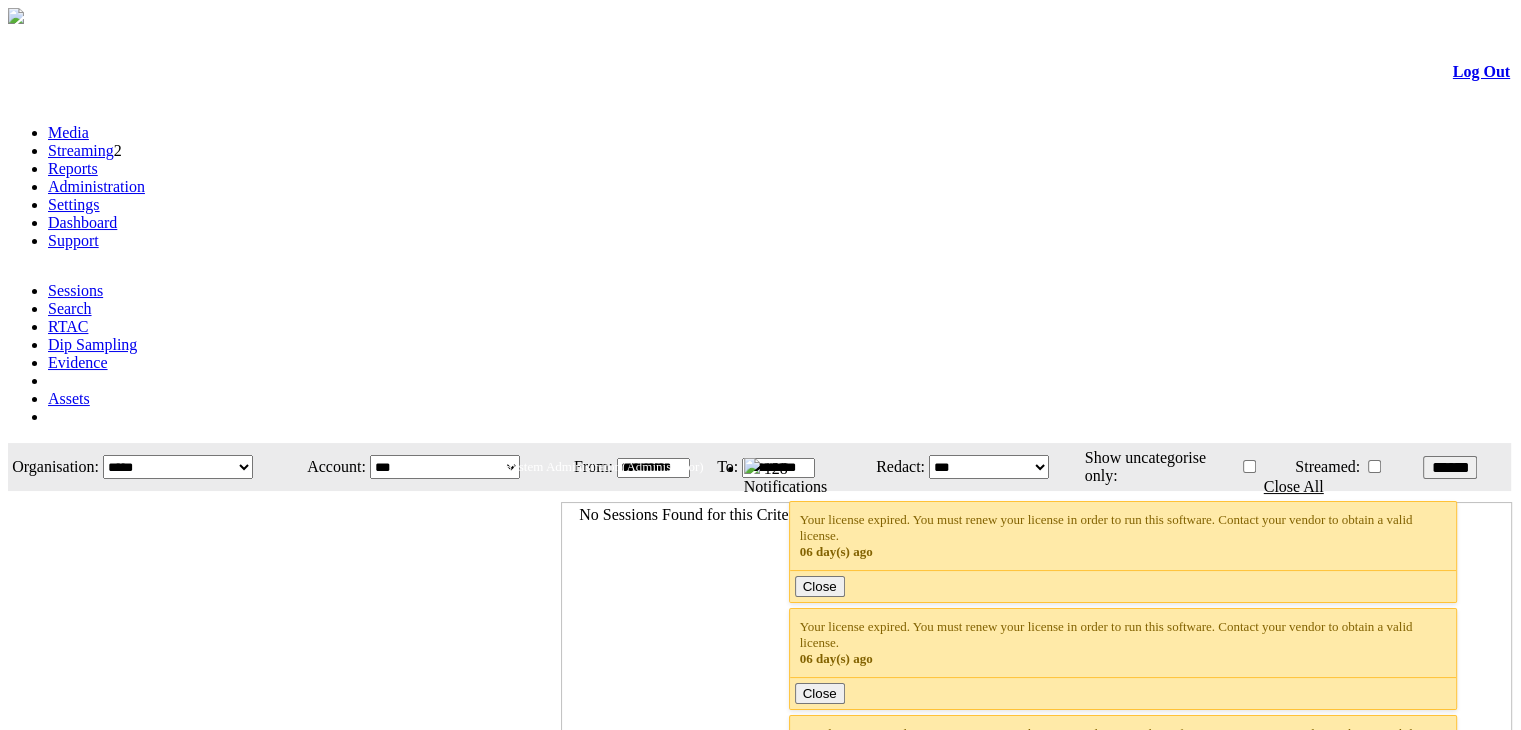 click on "Streaming" at bounding box center (81, 150) 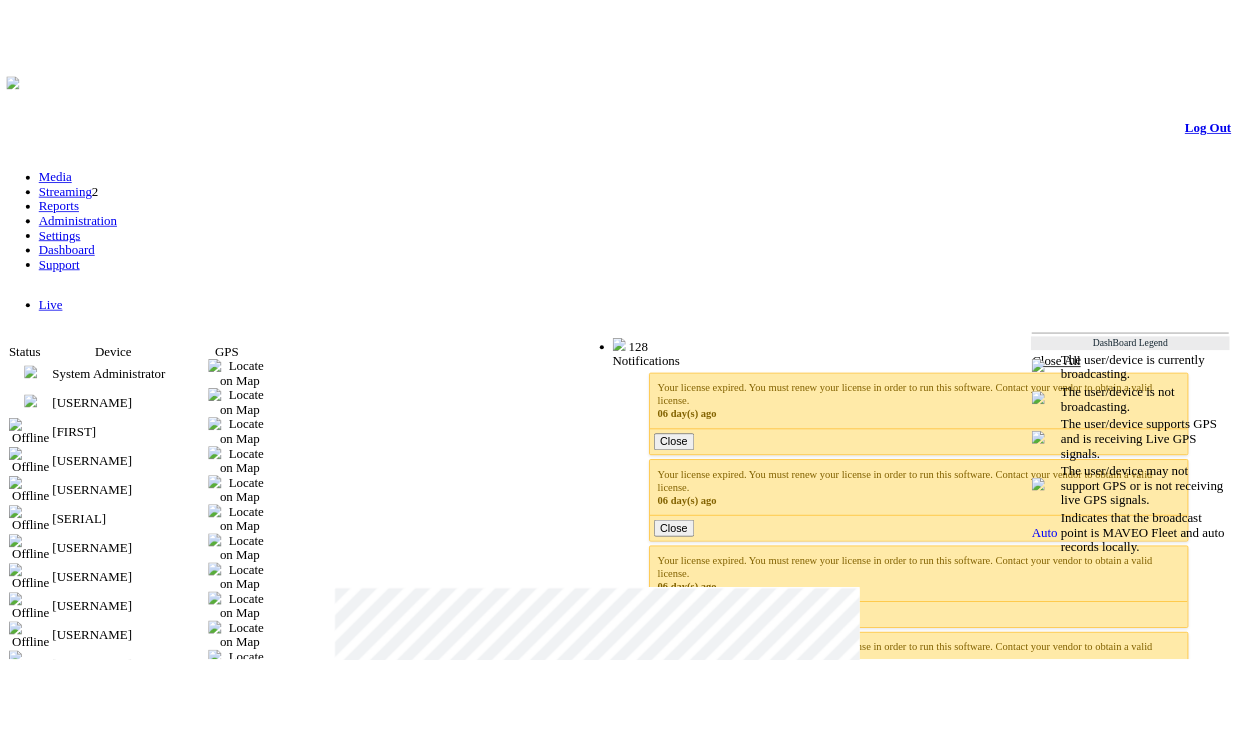 scroll, scrollTop: 0, scrollLeft: 0, axis: both 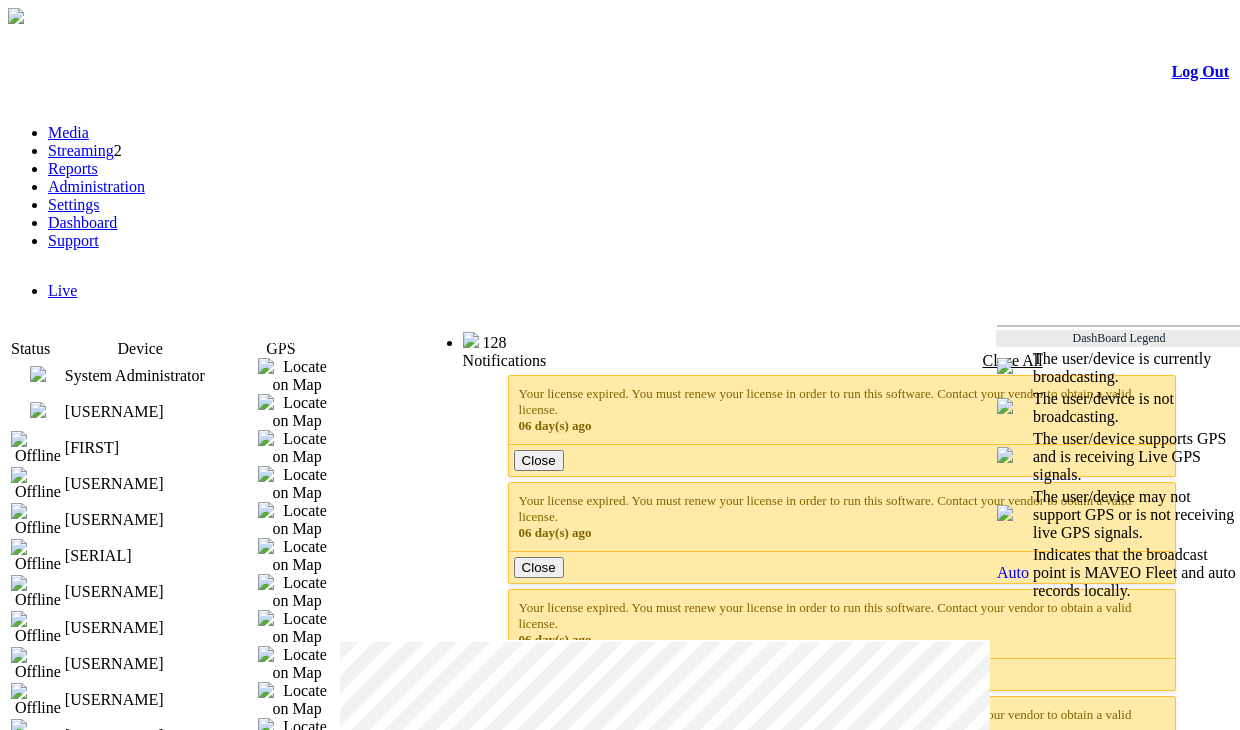 click at bounding box center (38, 410) 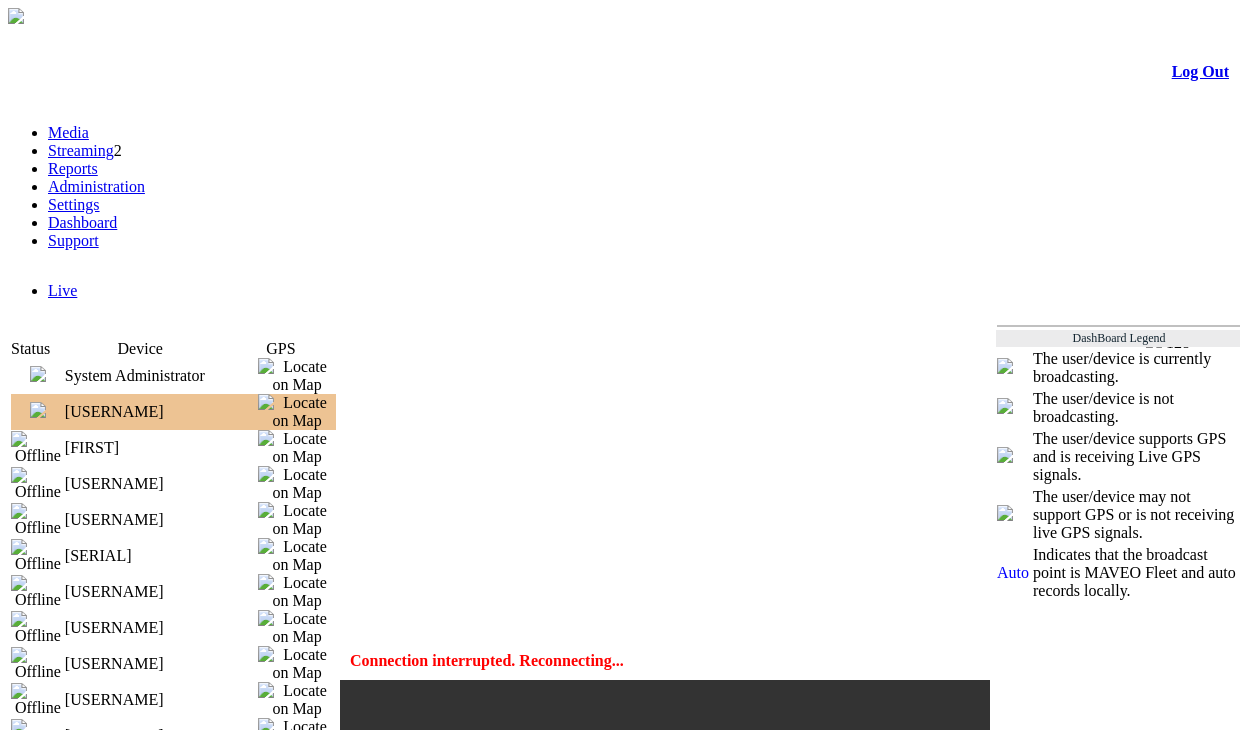 click at bounding box center [38, 374] 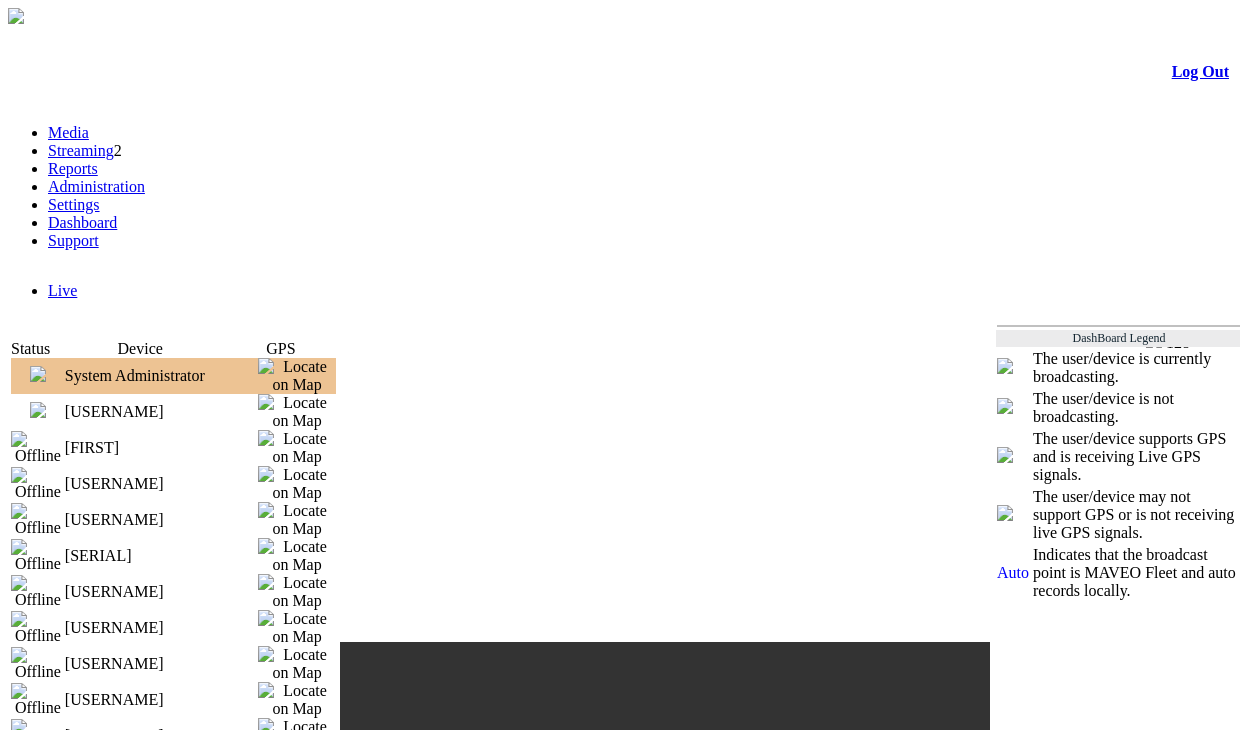 click at bounding box center [38, 410] 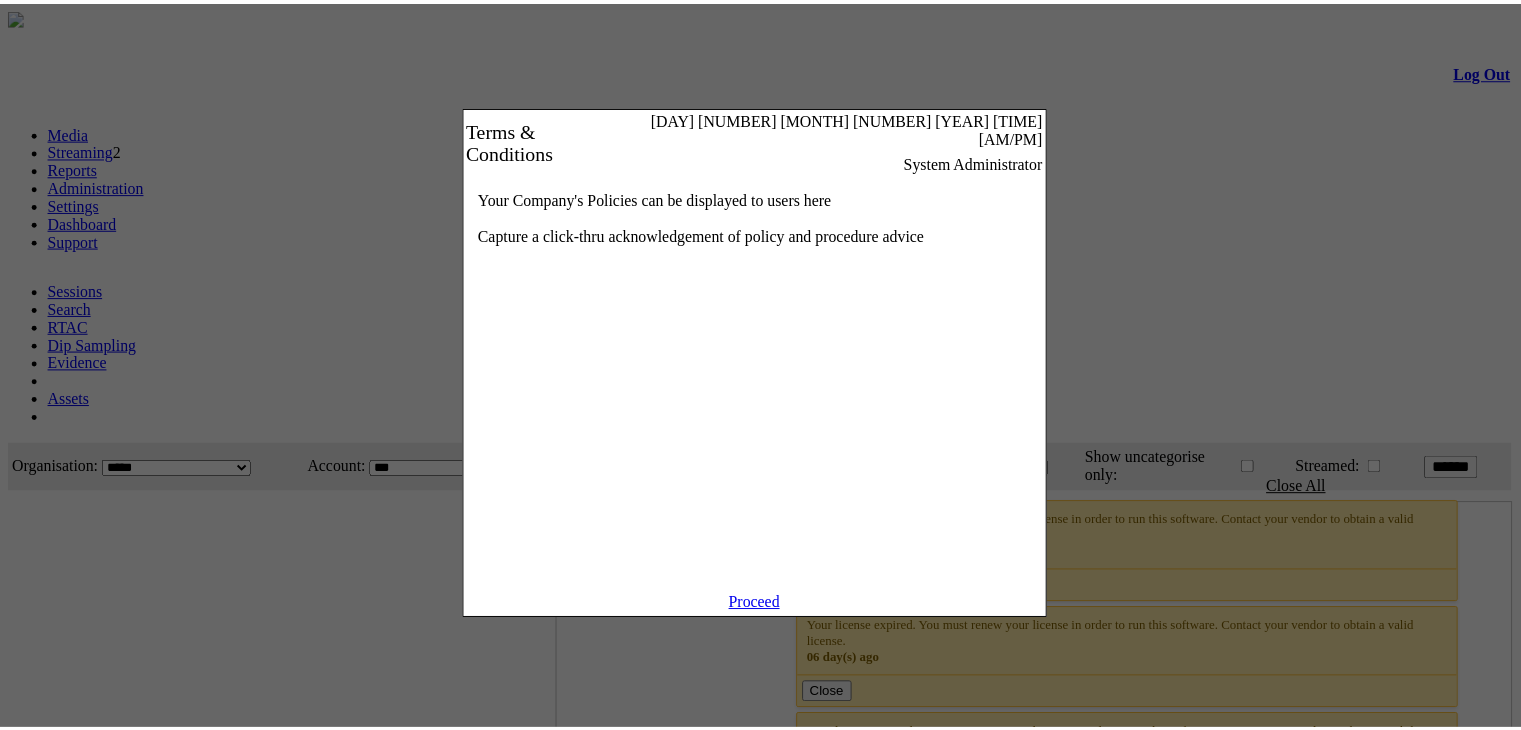scroll, scrollTop: 0, scrollLeft: 0, axis: both 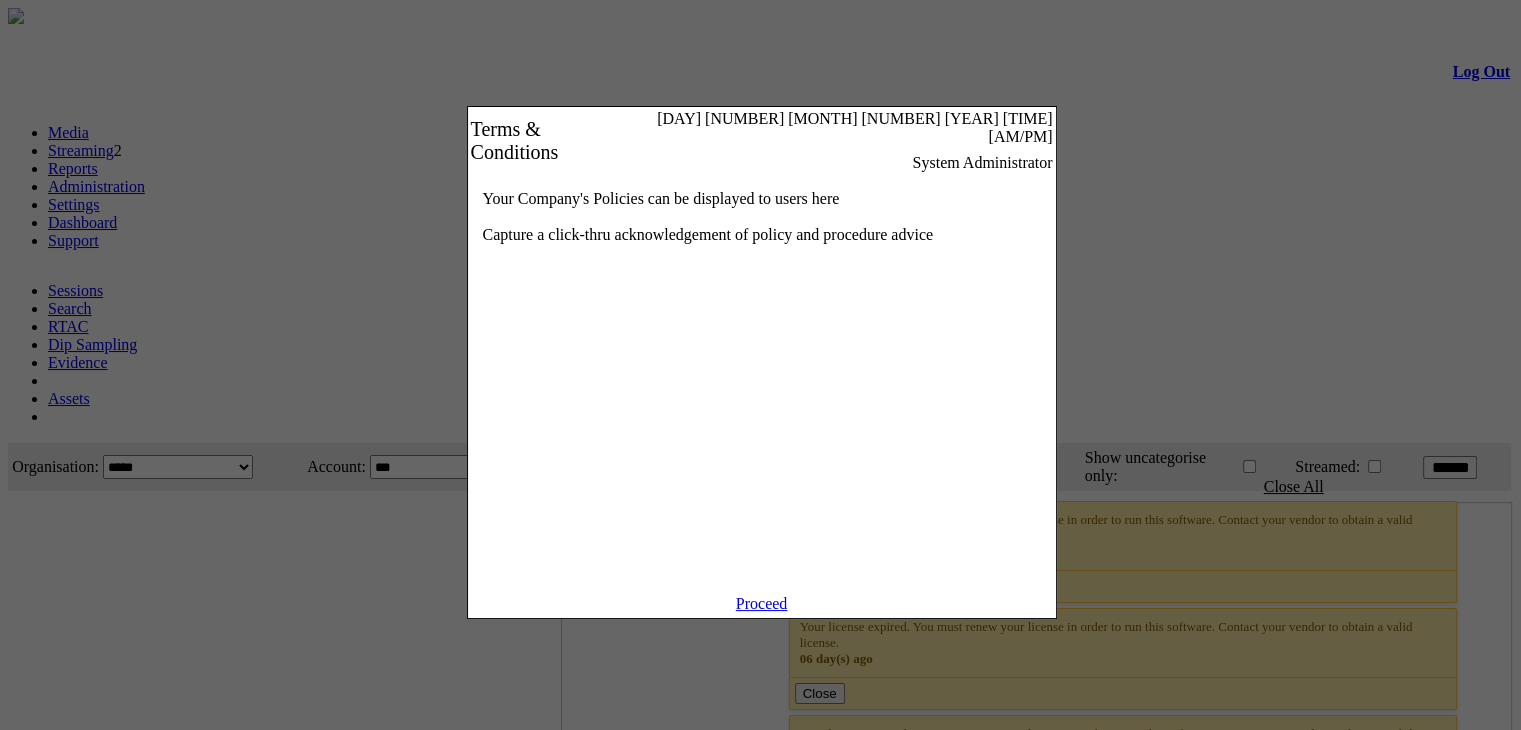 click on "Proceed" at bounding box center (762, 603) 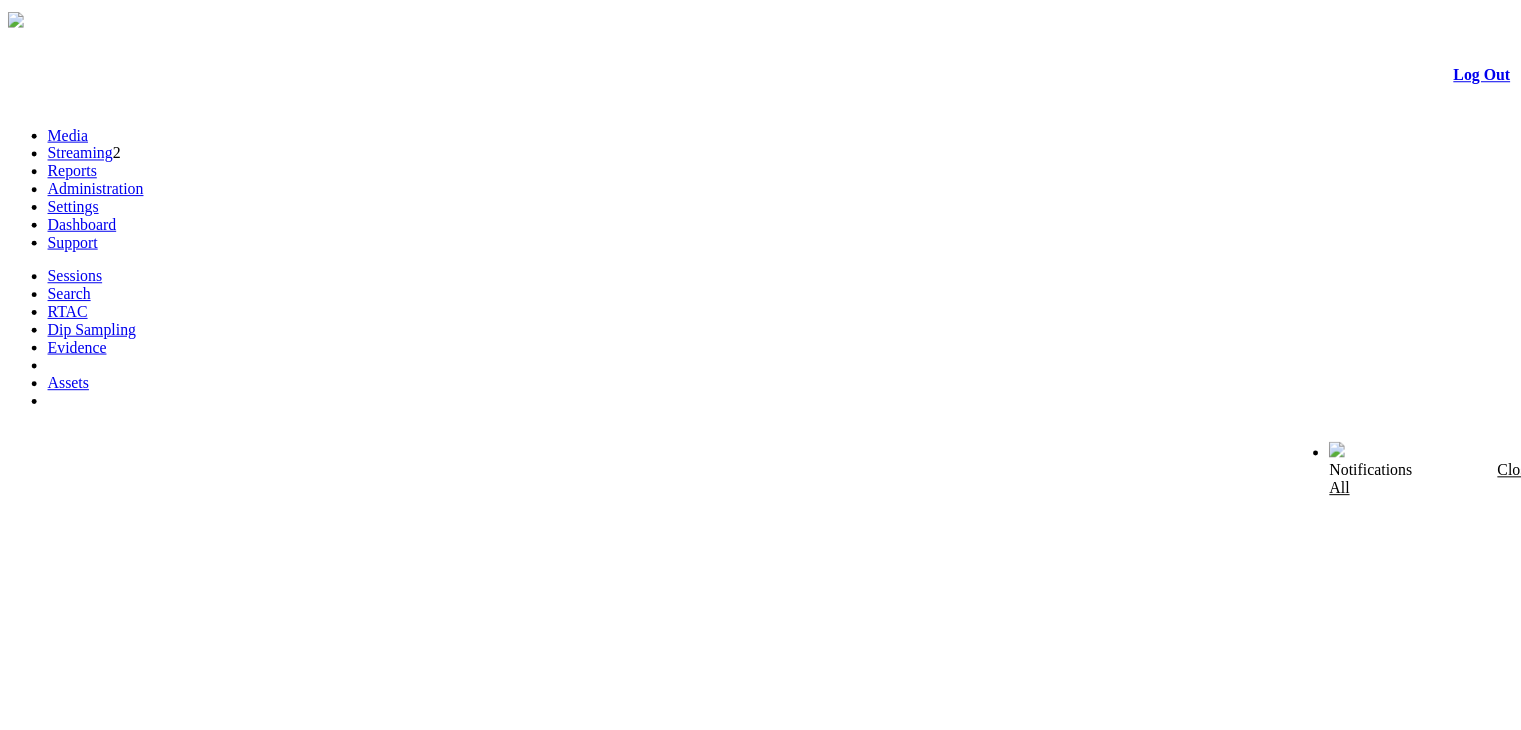scroll, scrollTop: 0, scrollLeft: 0, axis: both 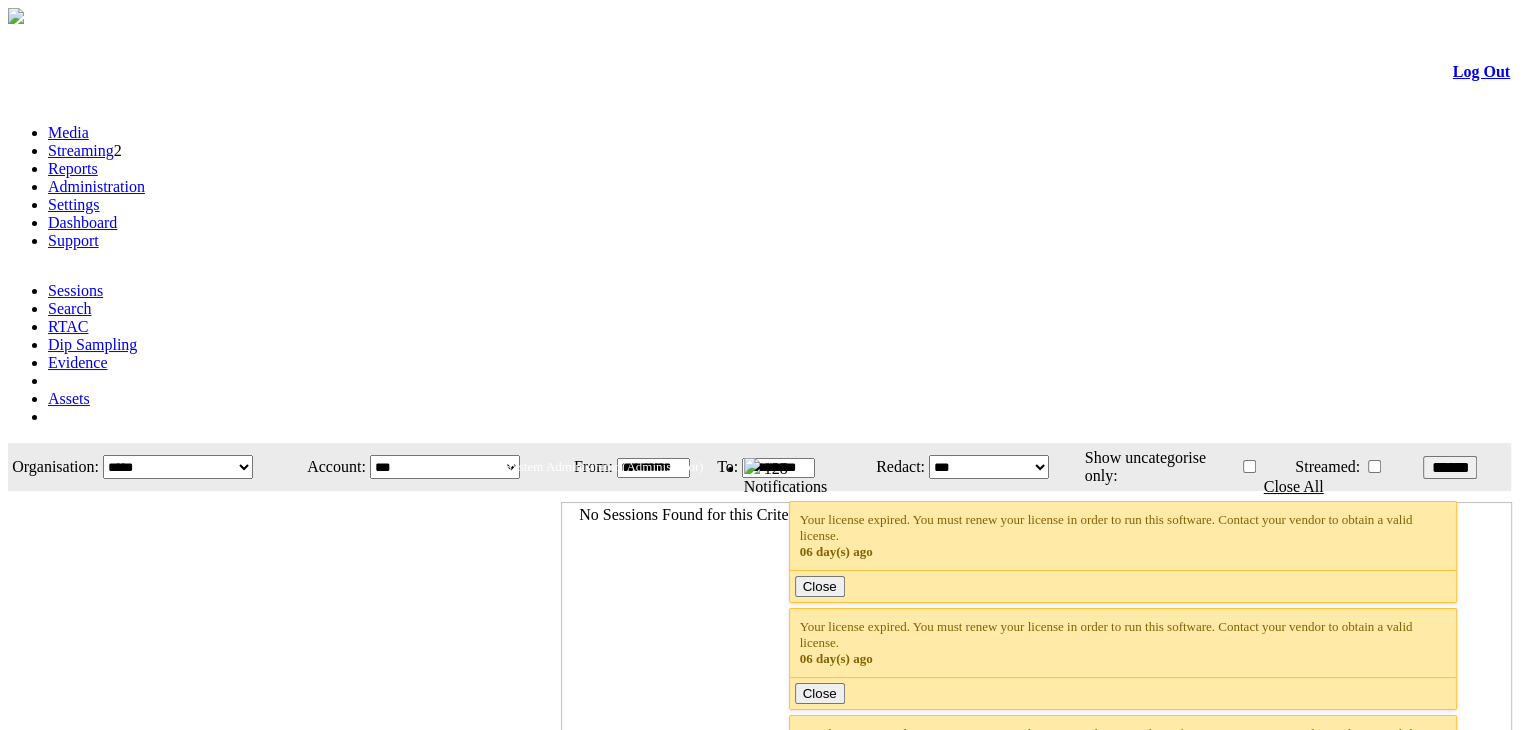 click on "Streaming" at bounding box center [81, 150] 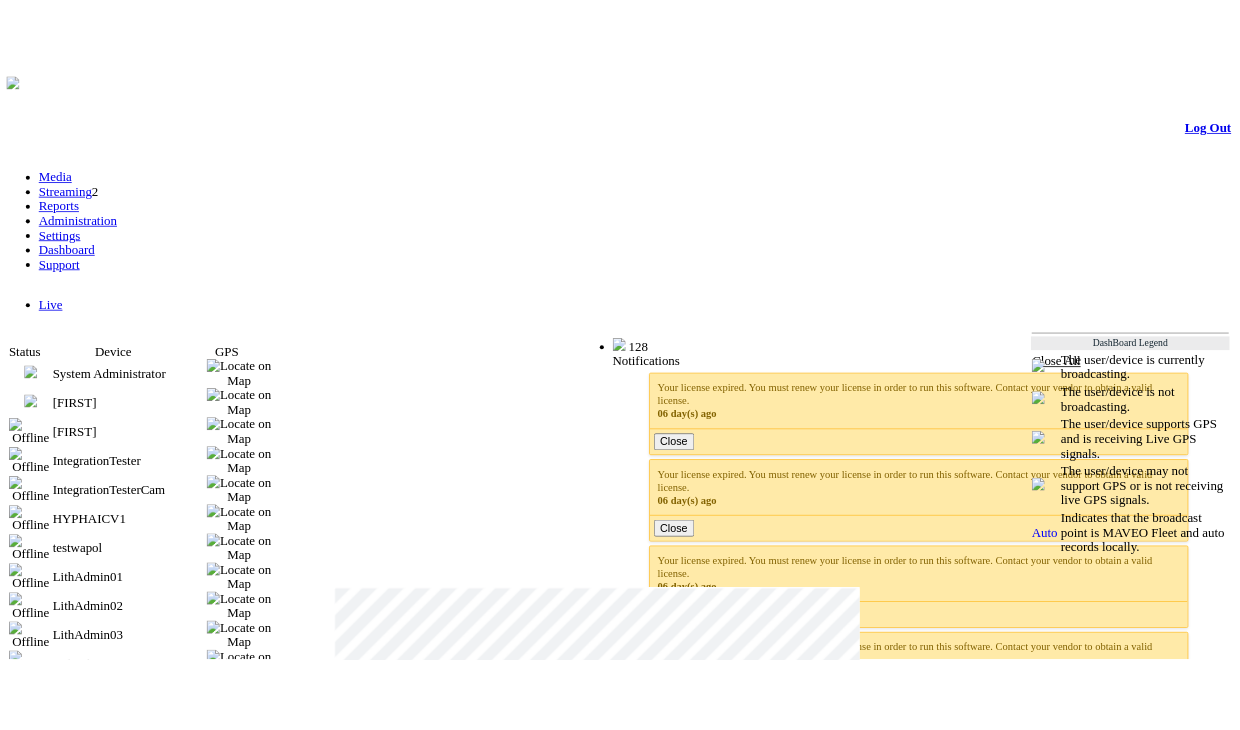 scroll, scrollTop: 0, scrollLeft: 0, axis: both 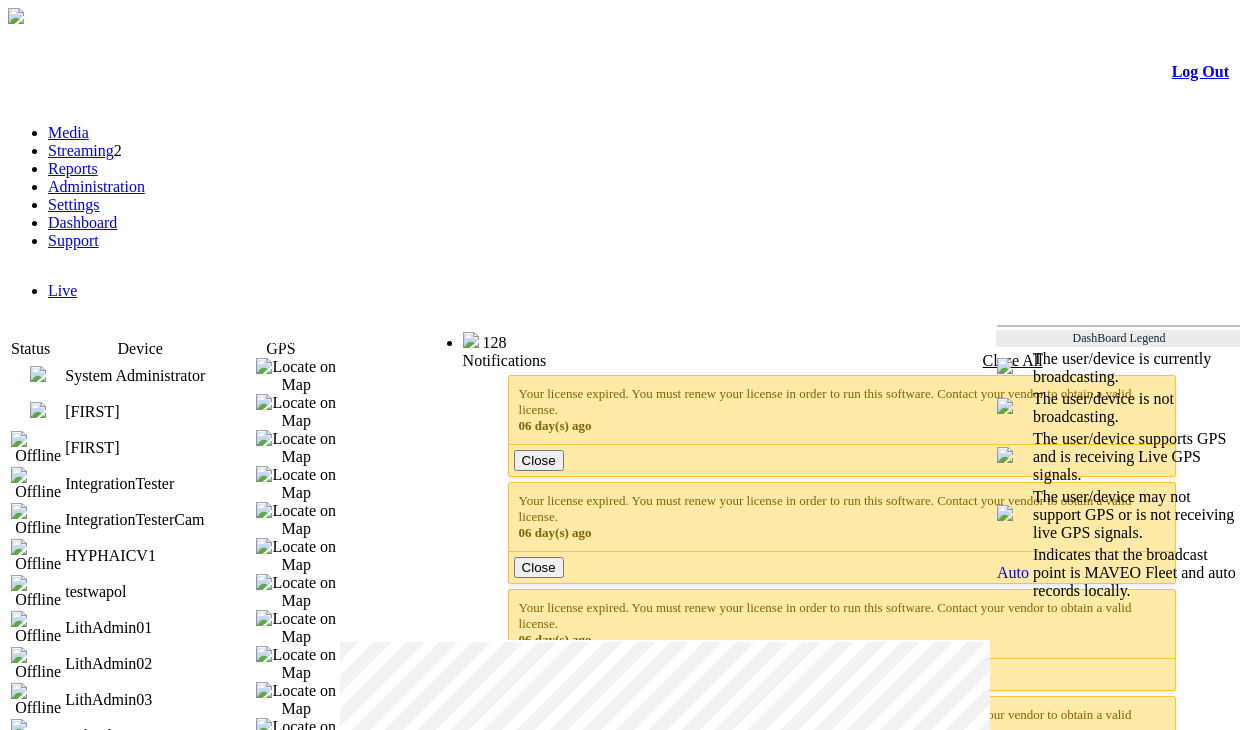 click at bounding box center [38, 410] 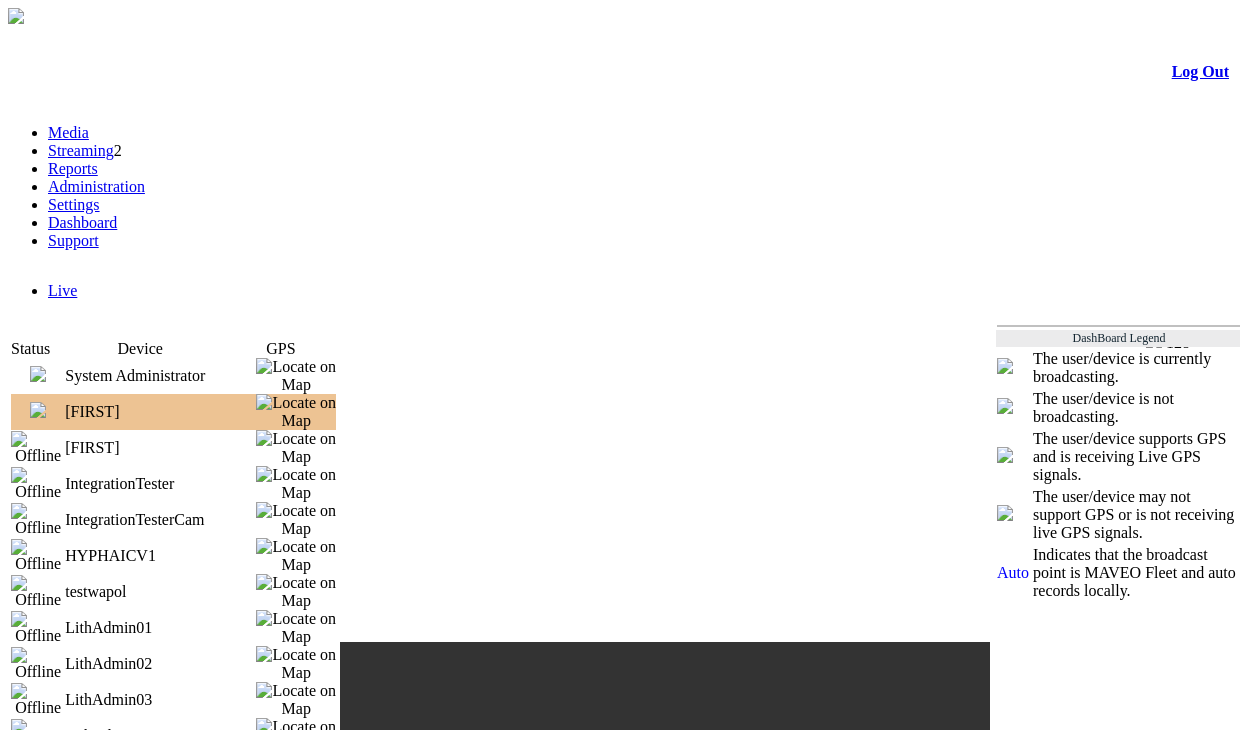 click at bounding box center (38, 374) 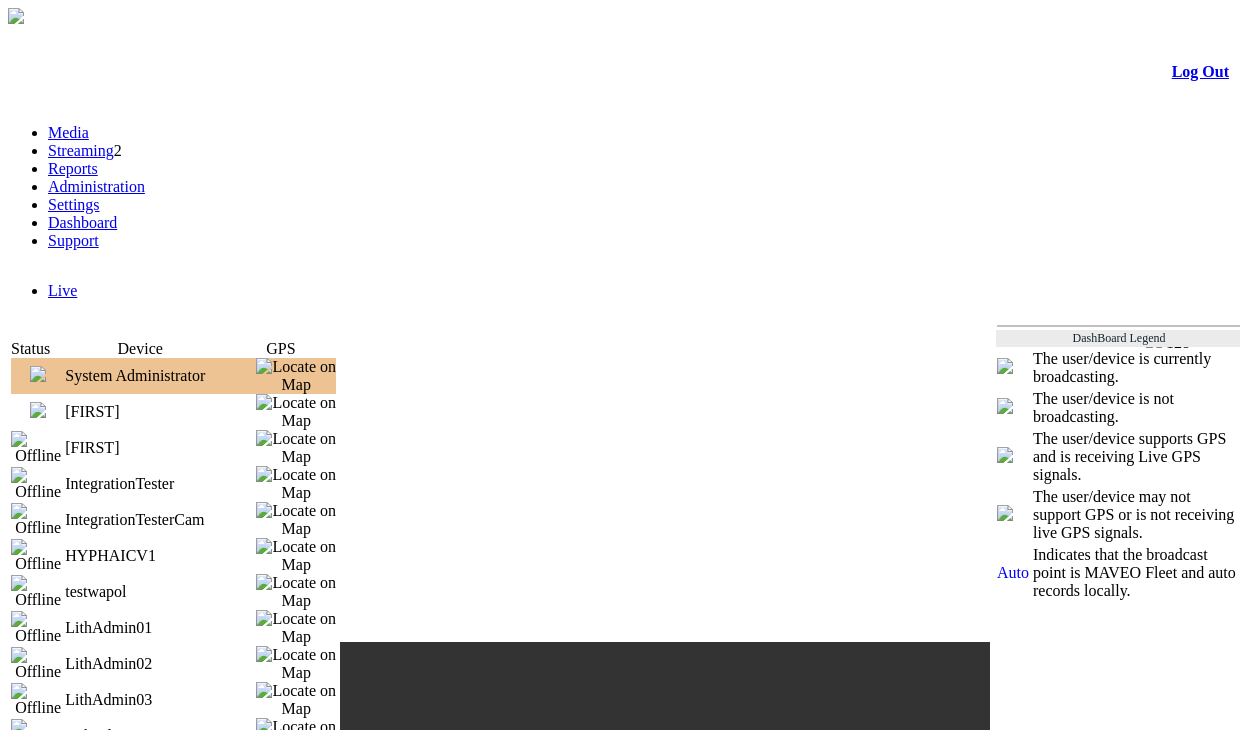 click at bounding box center [38, 410] 